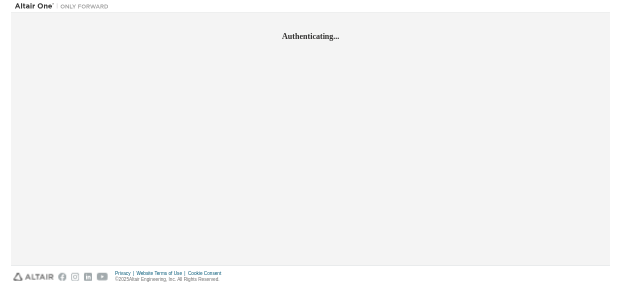 scroll, scrollTop: 0, scrollLeft: 0, axis: both 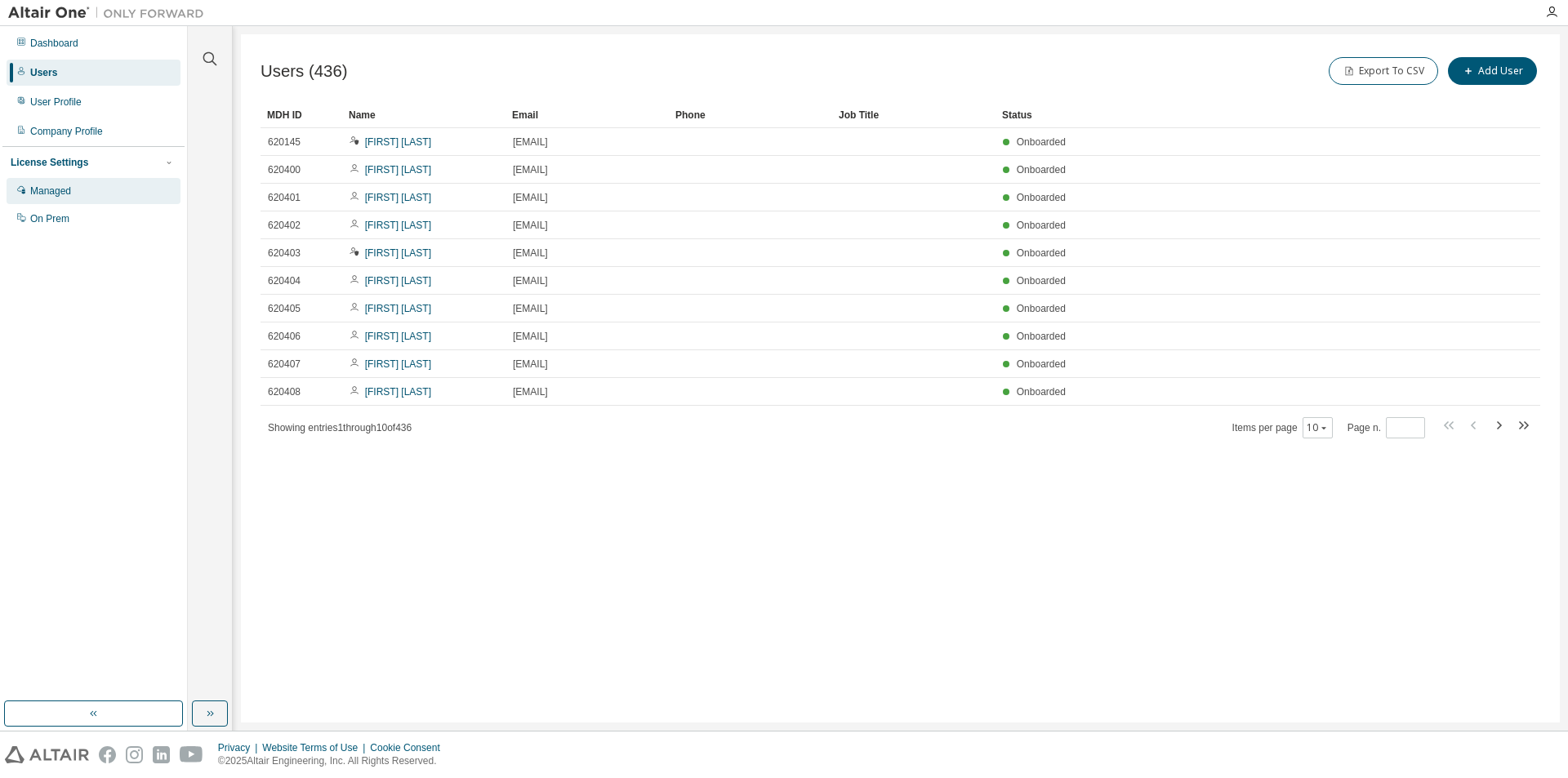 click on "Managed" at bounding box center (93, 191) 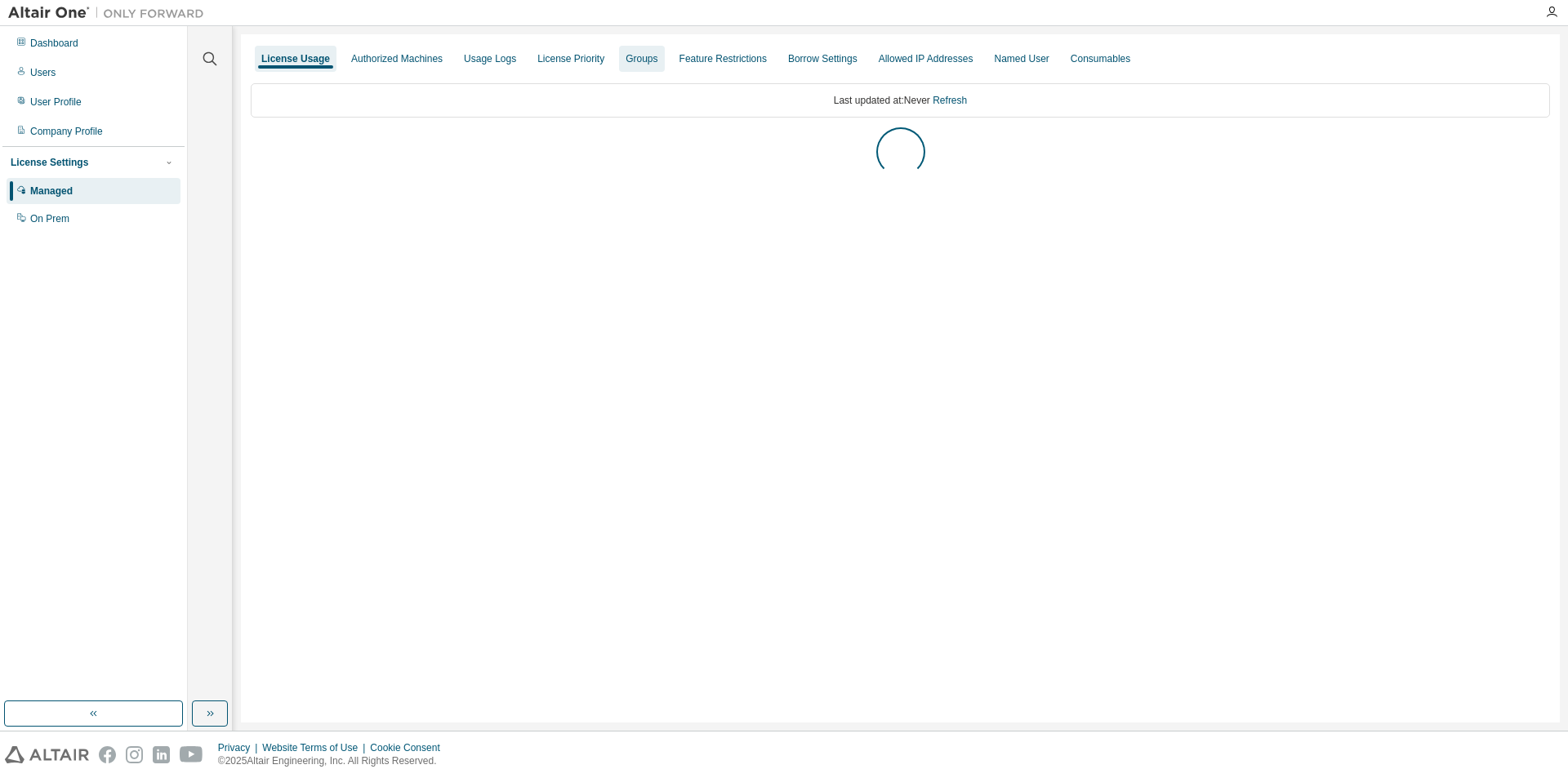 click on "Groups" at bounding box center [641, 59] 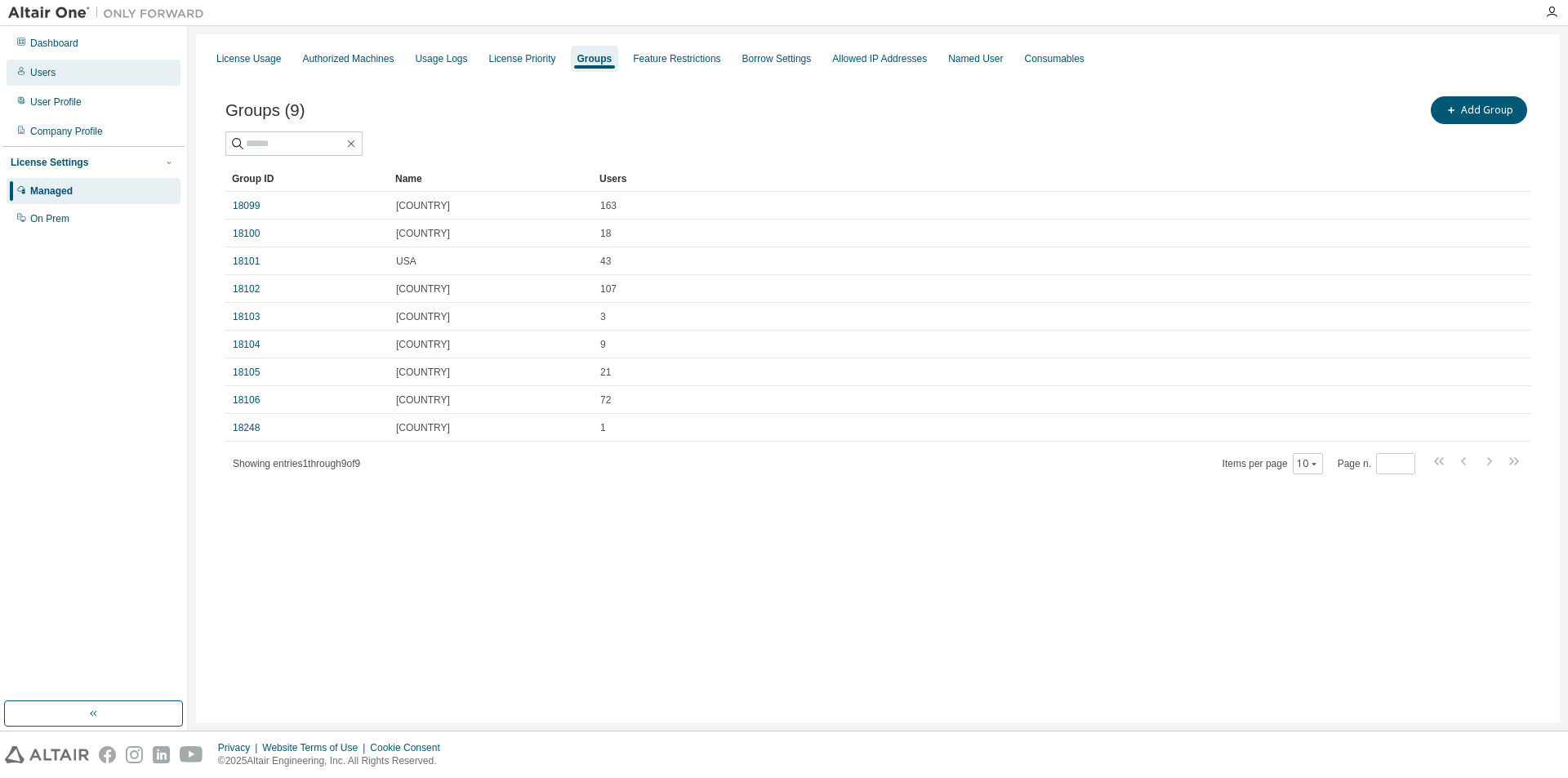 click on "Users" at bounding box center [93, 73] 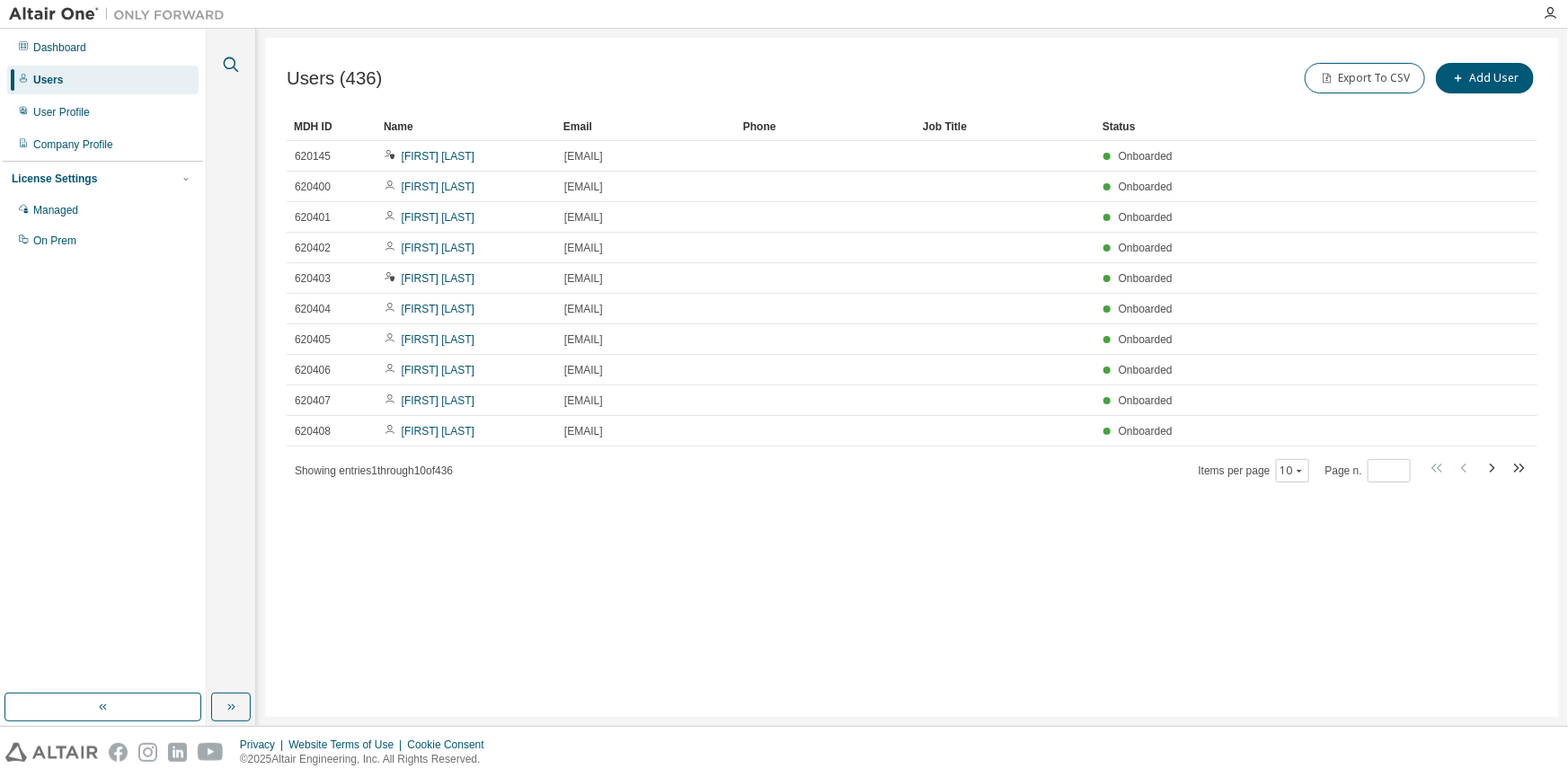 click 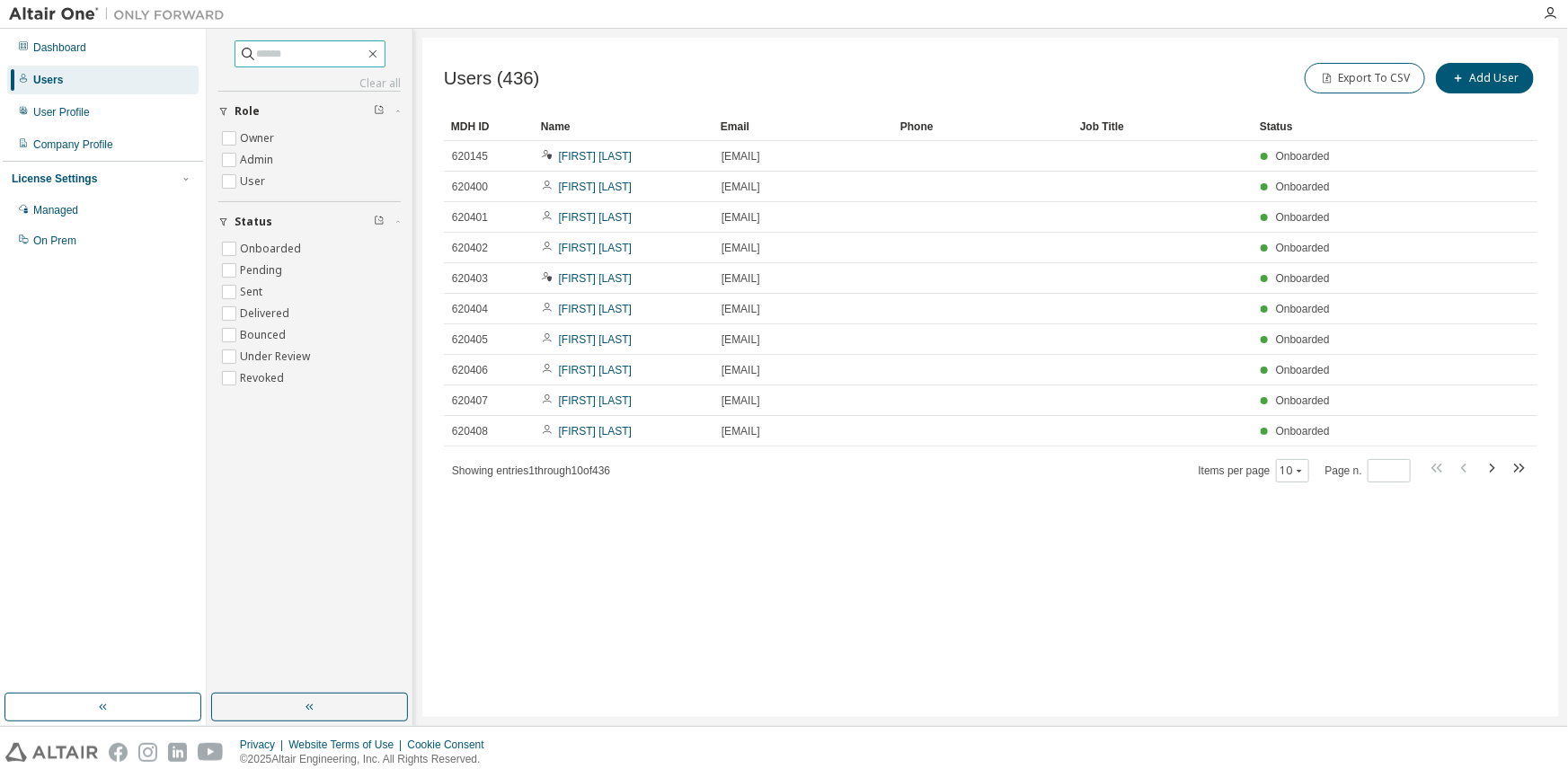 click at bounding box center [311, 54] 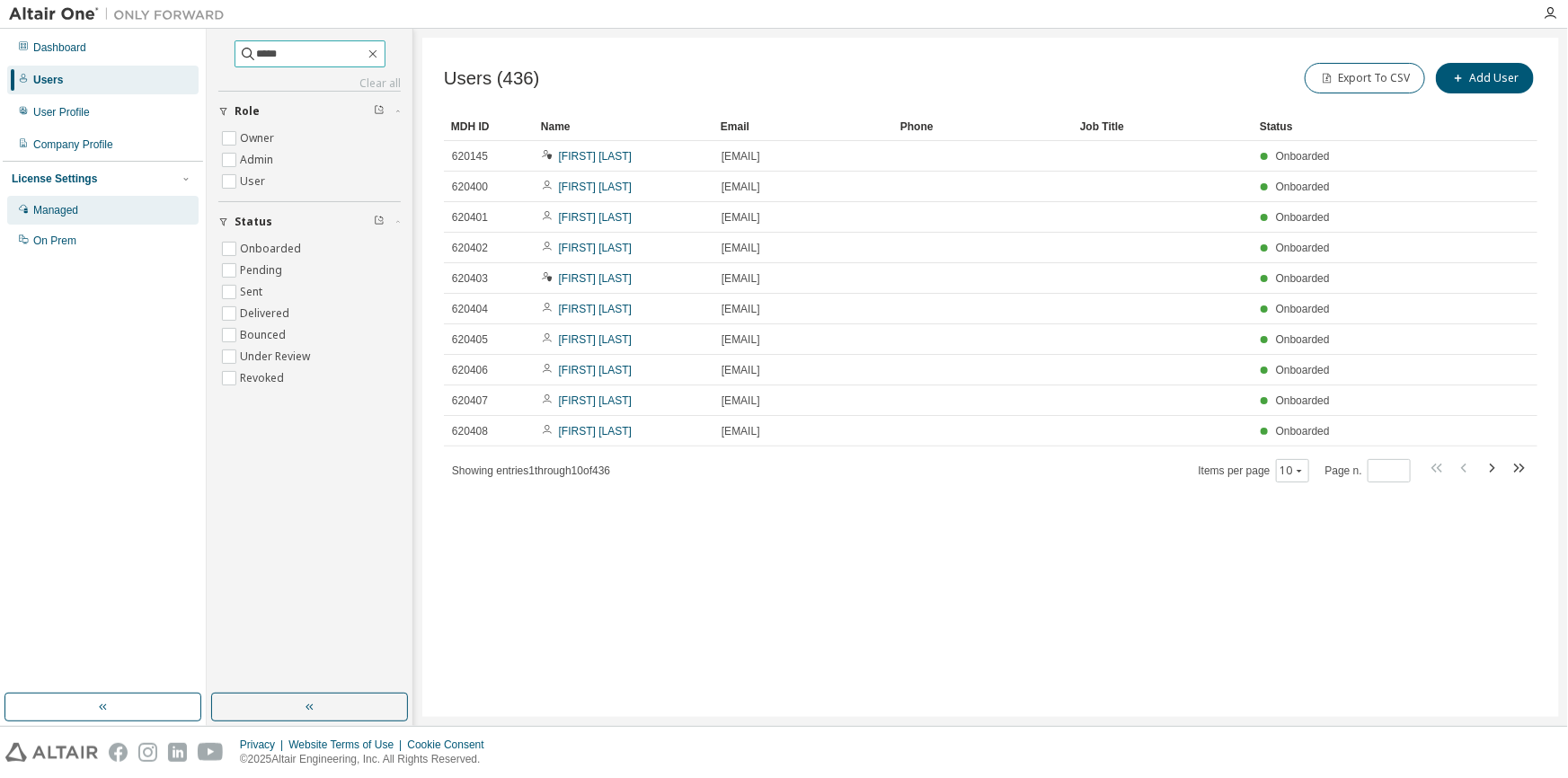 type on "*****" 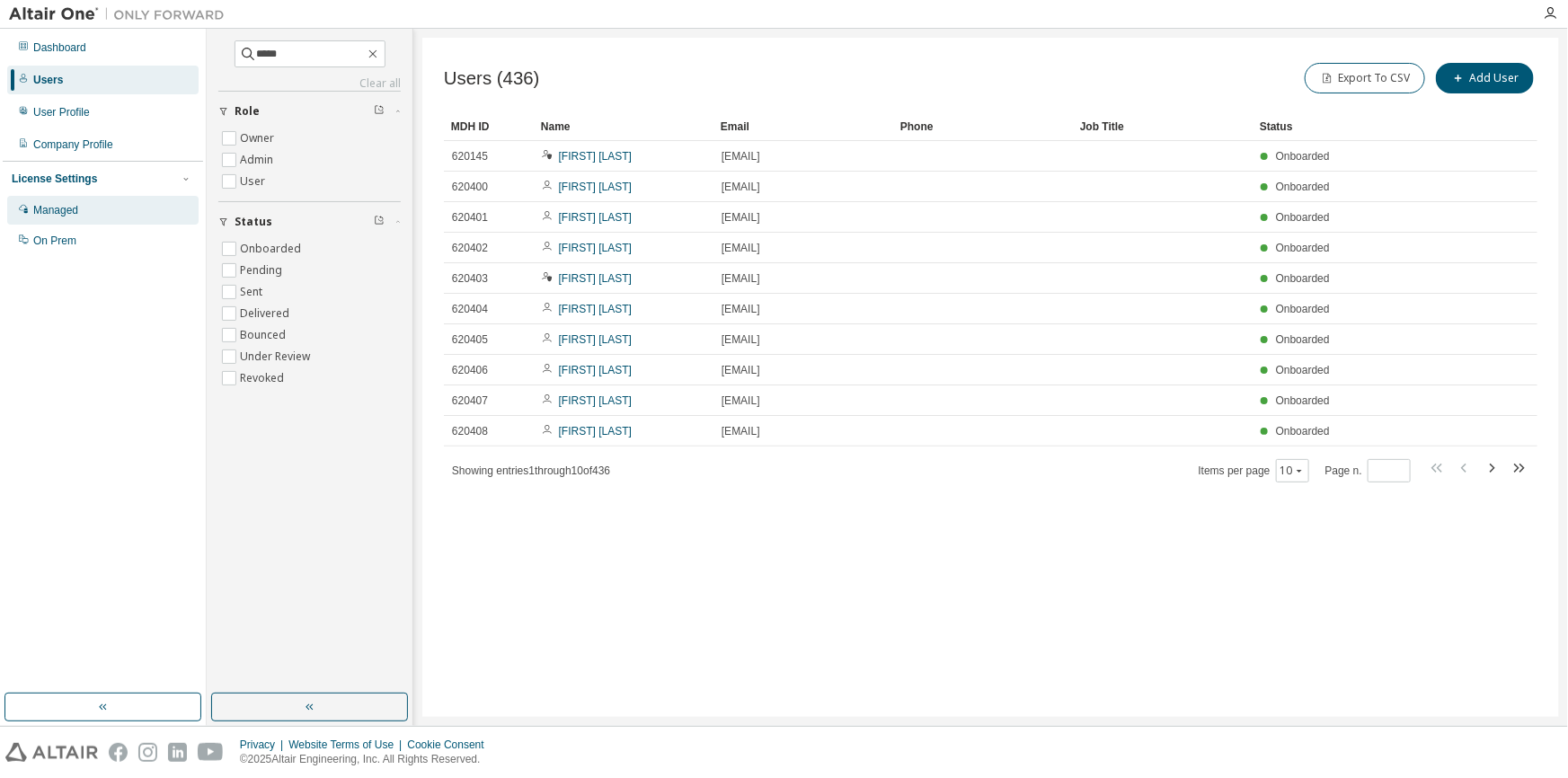 click on "Managed" at bounding box center (56, 210) 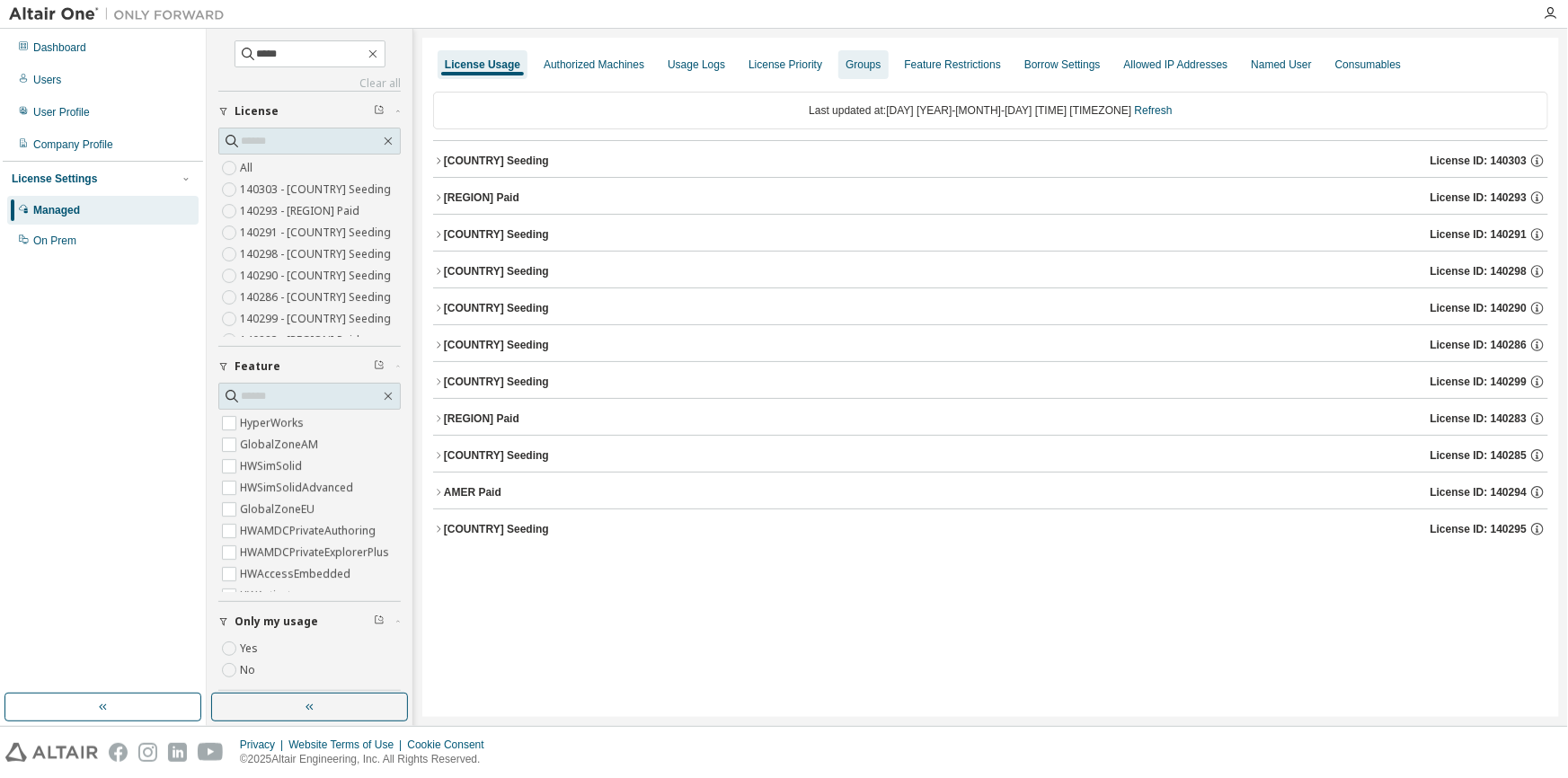 click on "Groups" at bounding box center [863, 65] 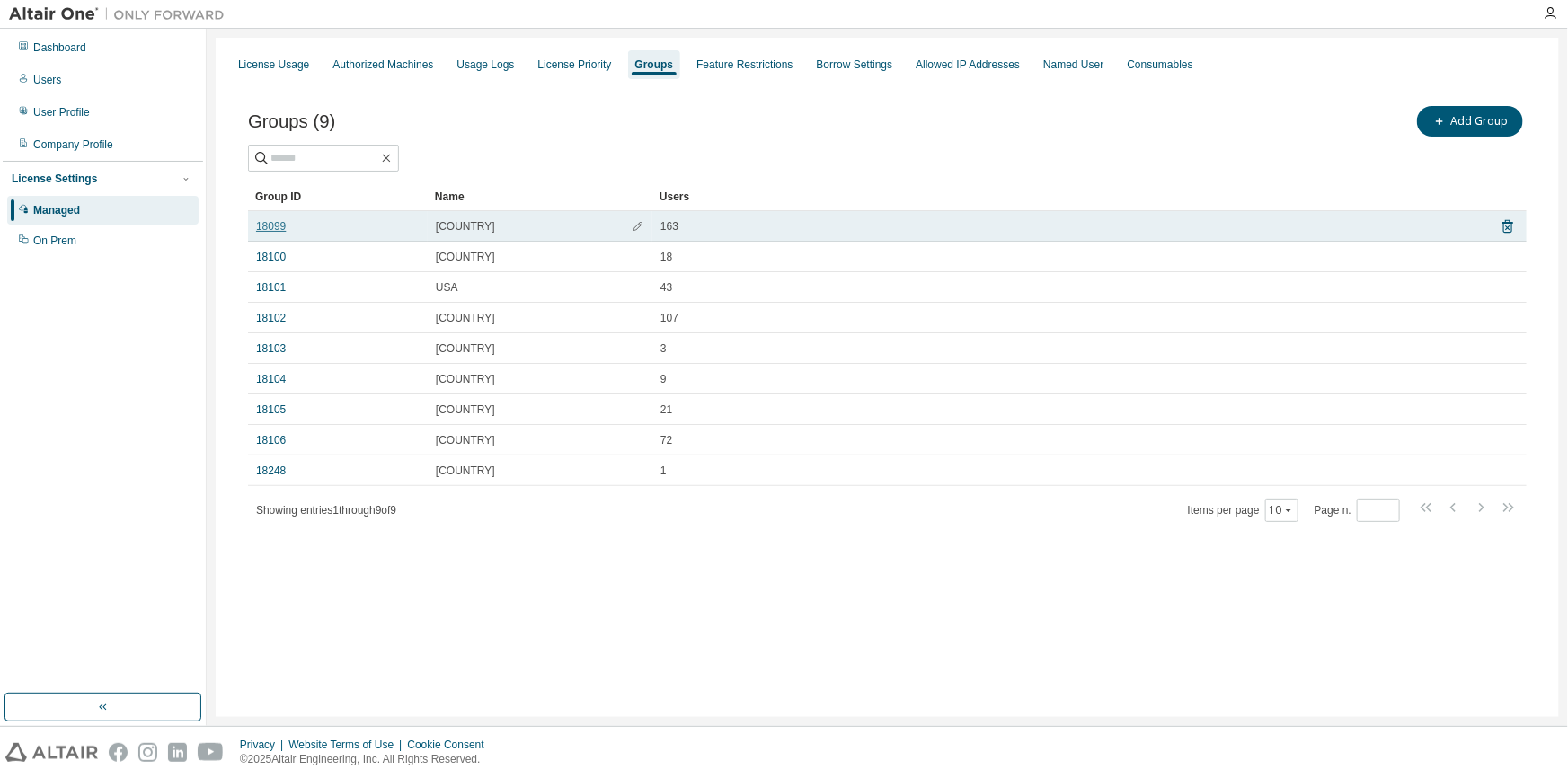 click on "18099" at bounding box center (270, 226) 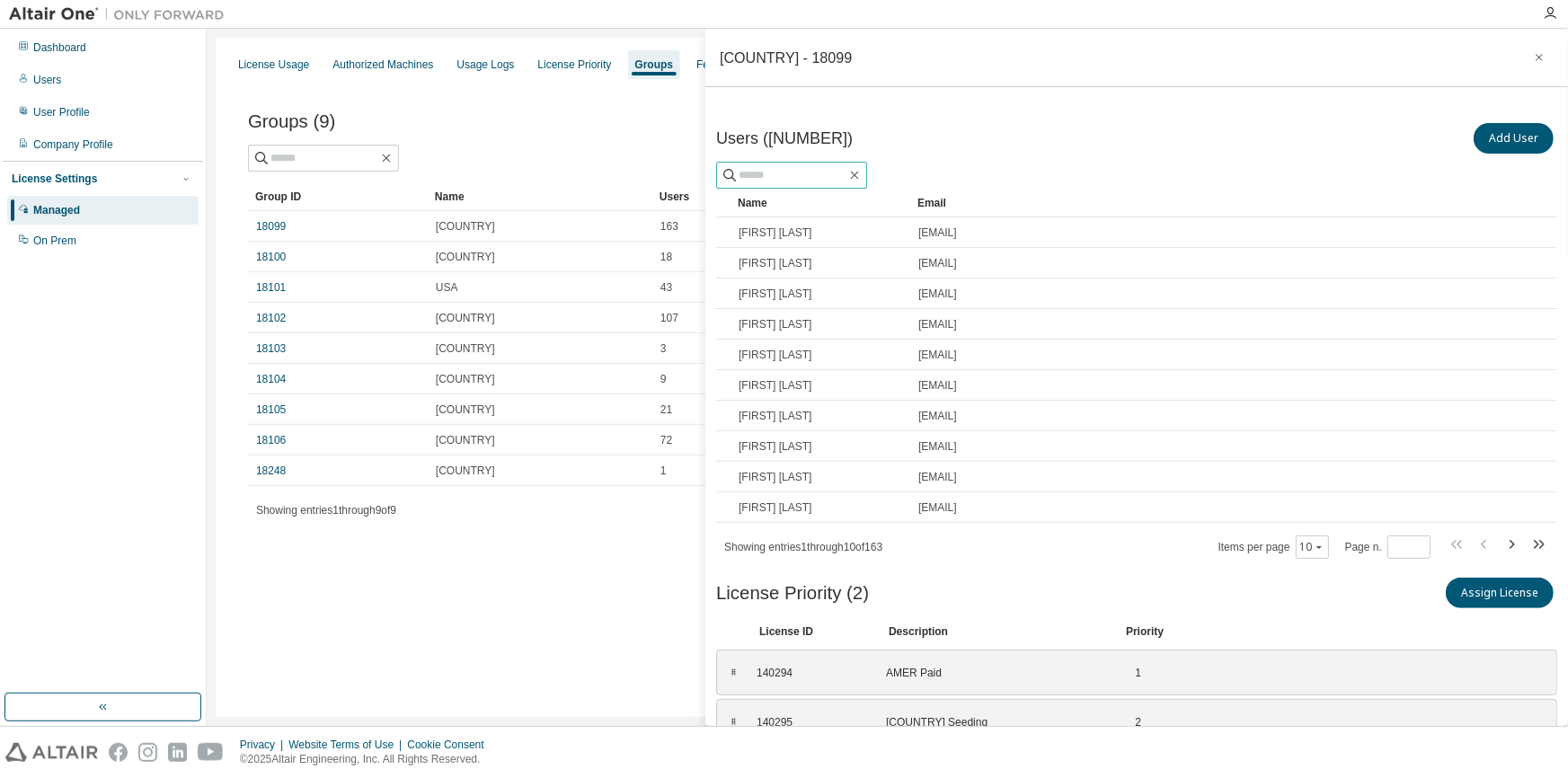 click at bounding box center (793, 175) 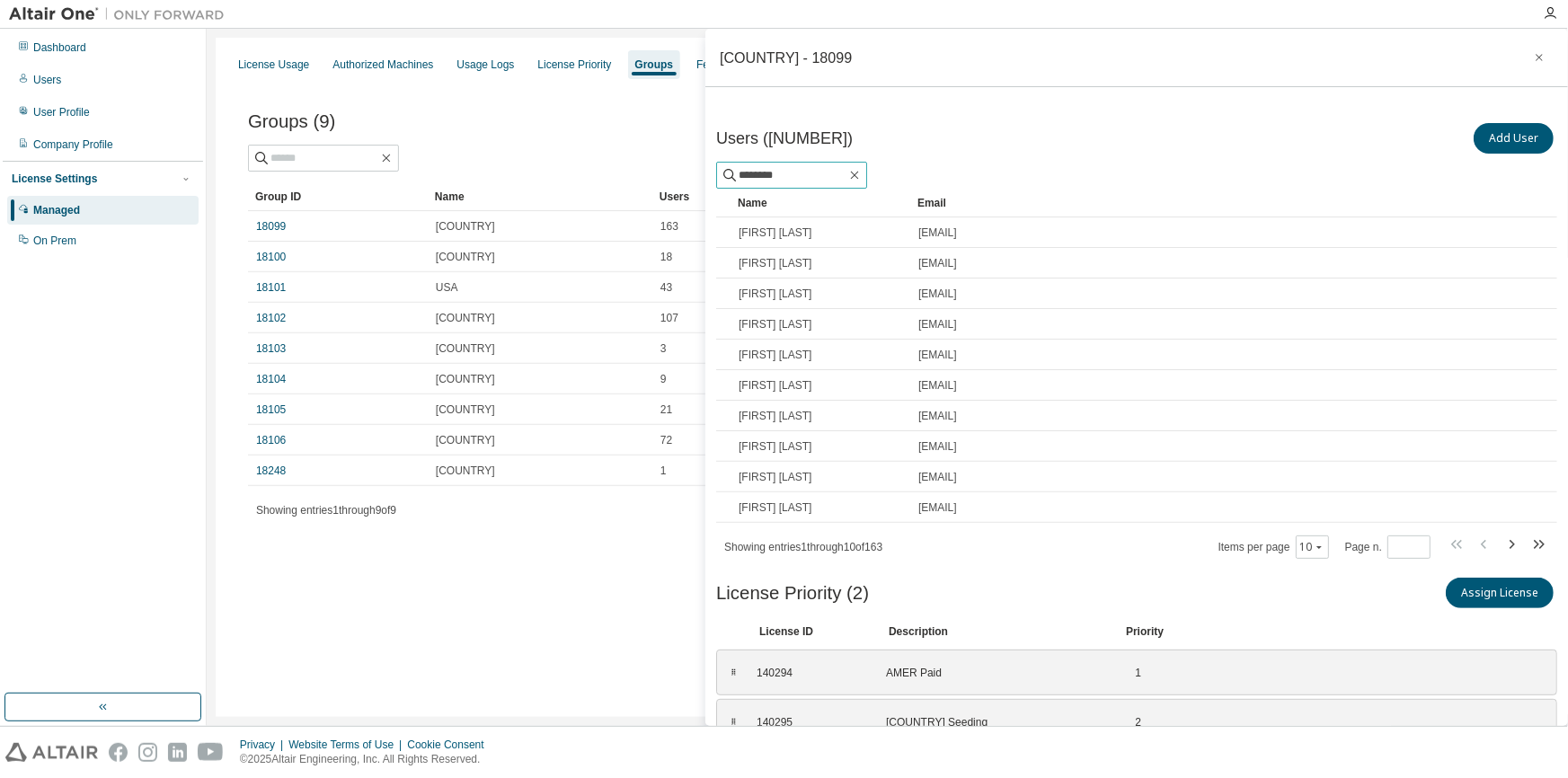 type on "********" 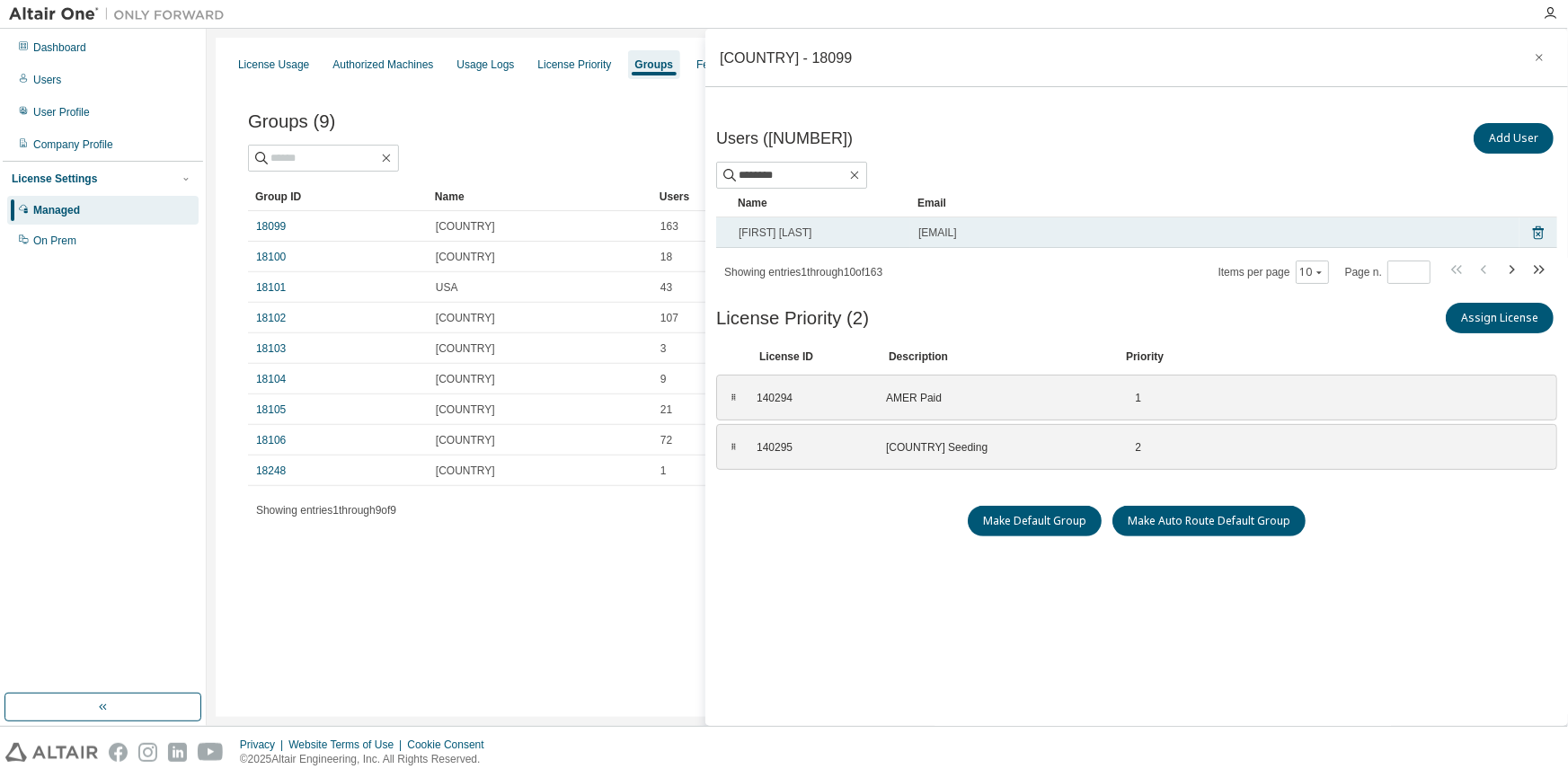 click on "Lorrayne Grillo" at bounding box center [775, 233] 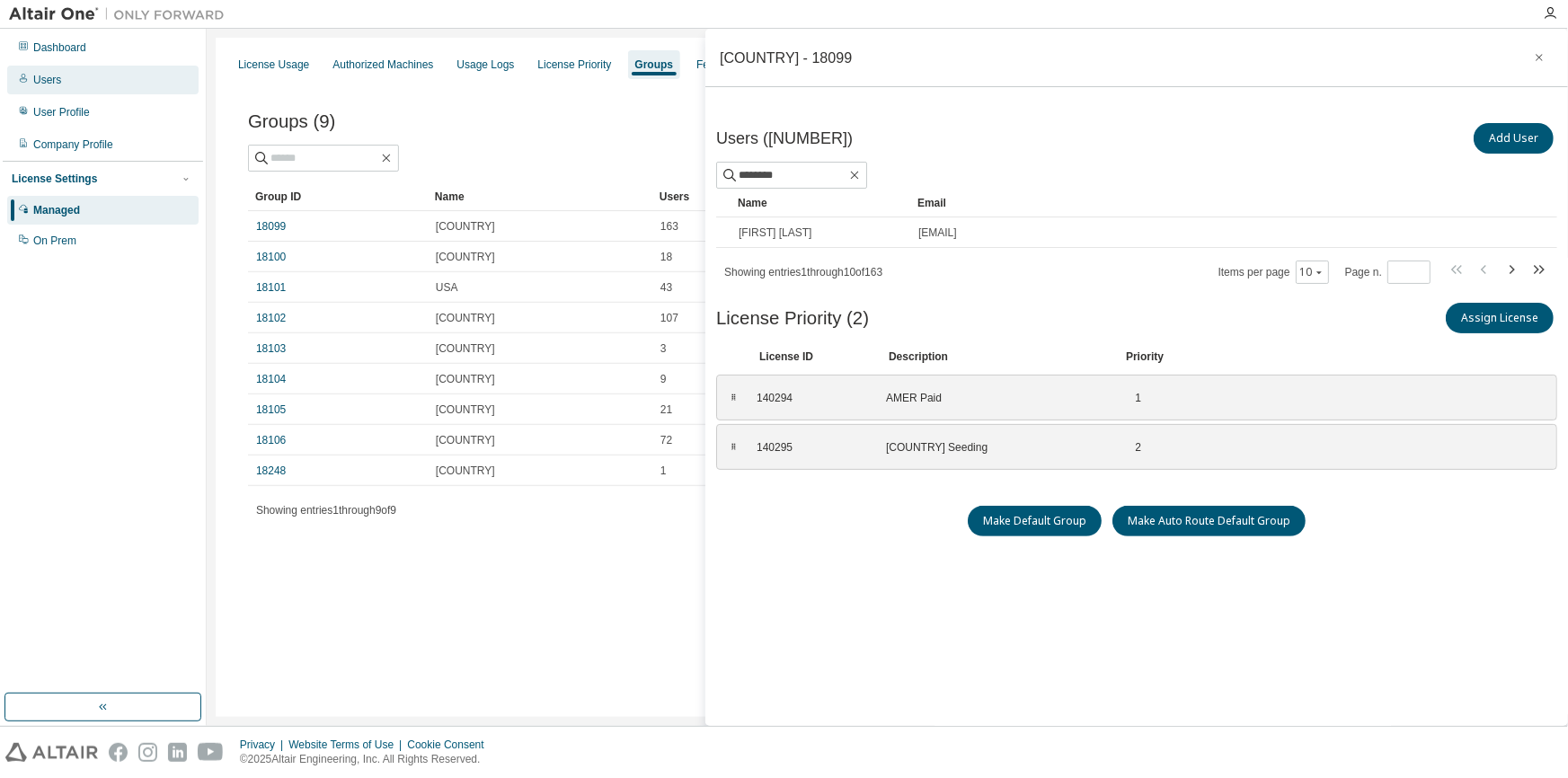click on "Users" at bounding box center [102, 80] 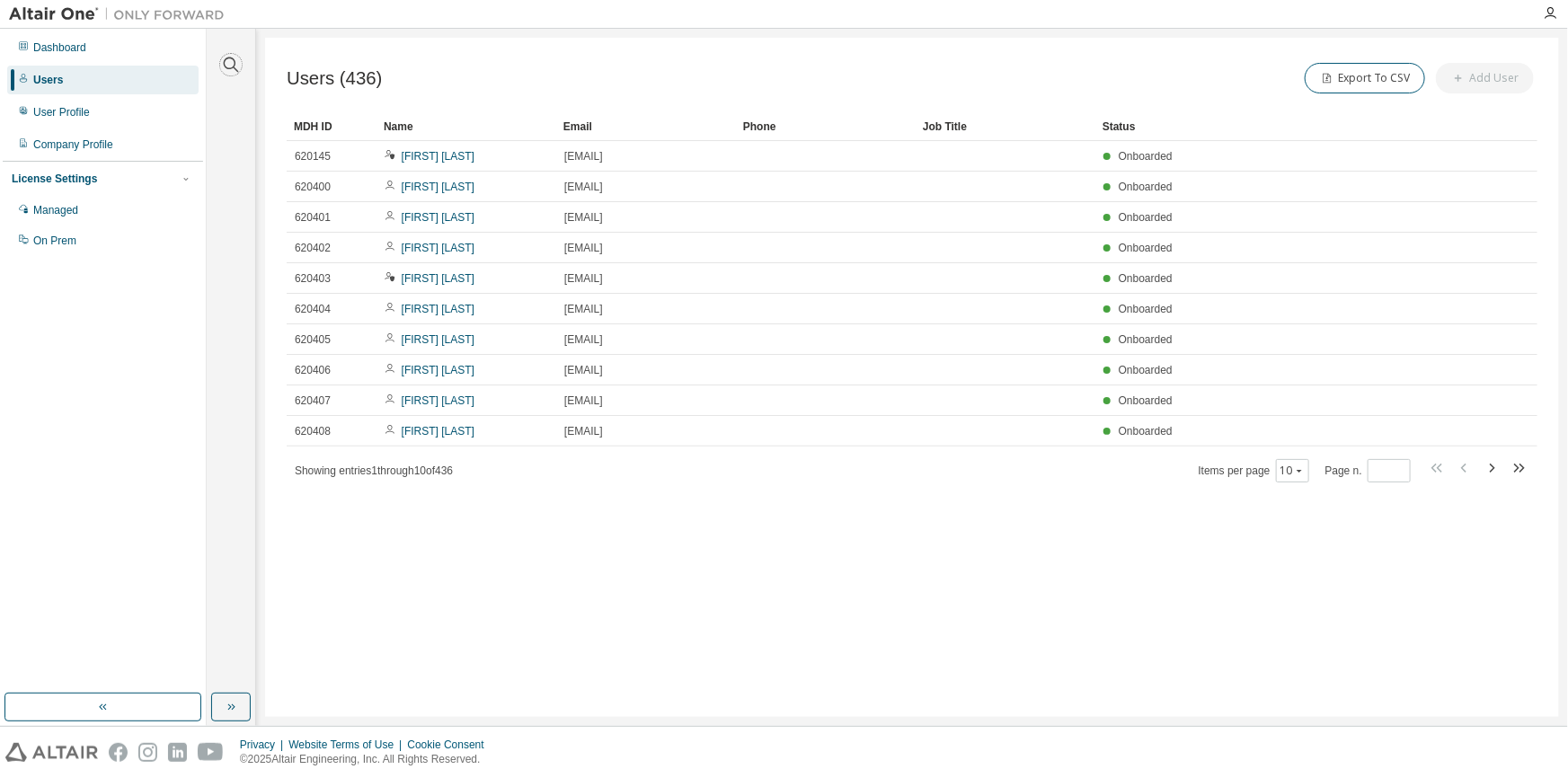 click 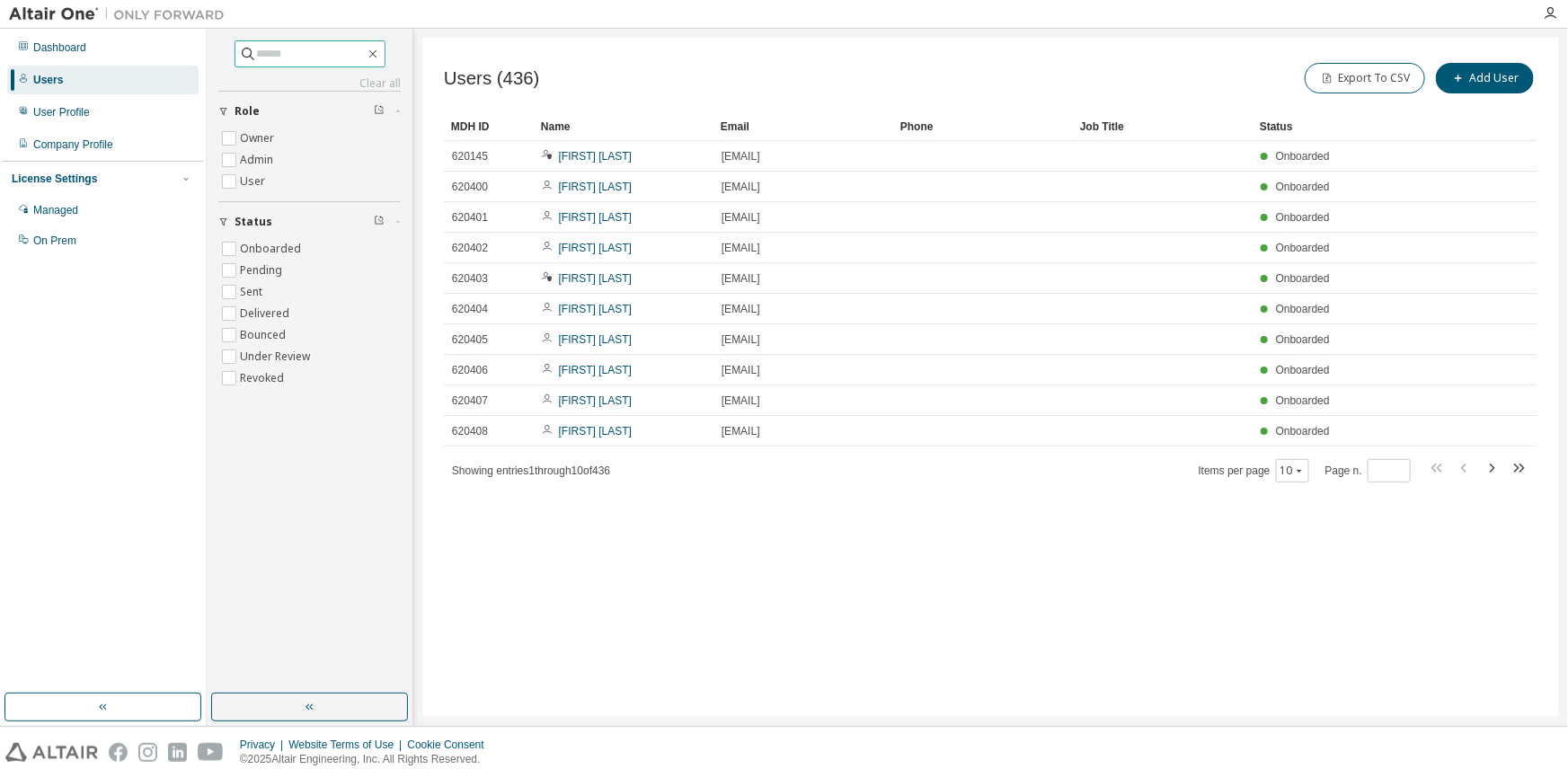 click at bounding box center (311, 54) 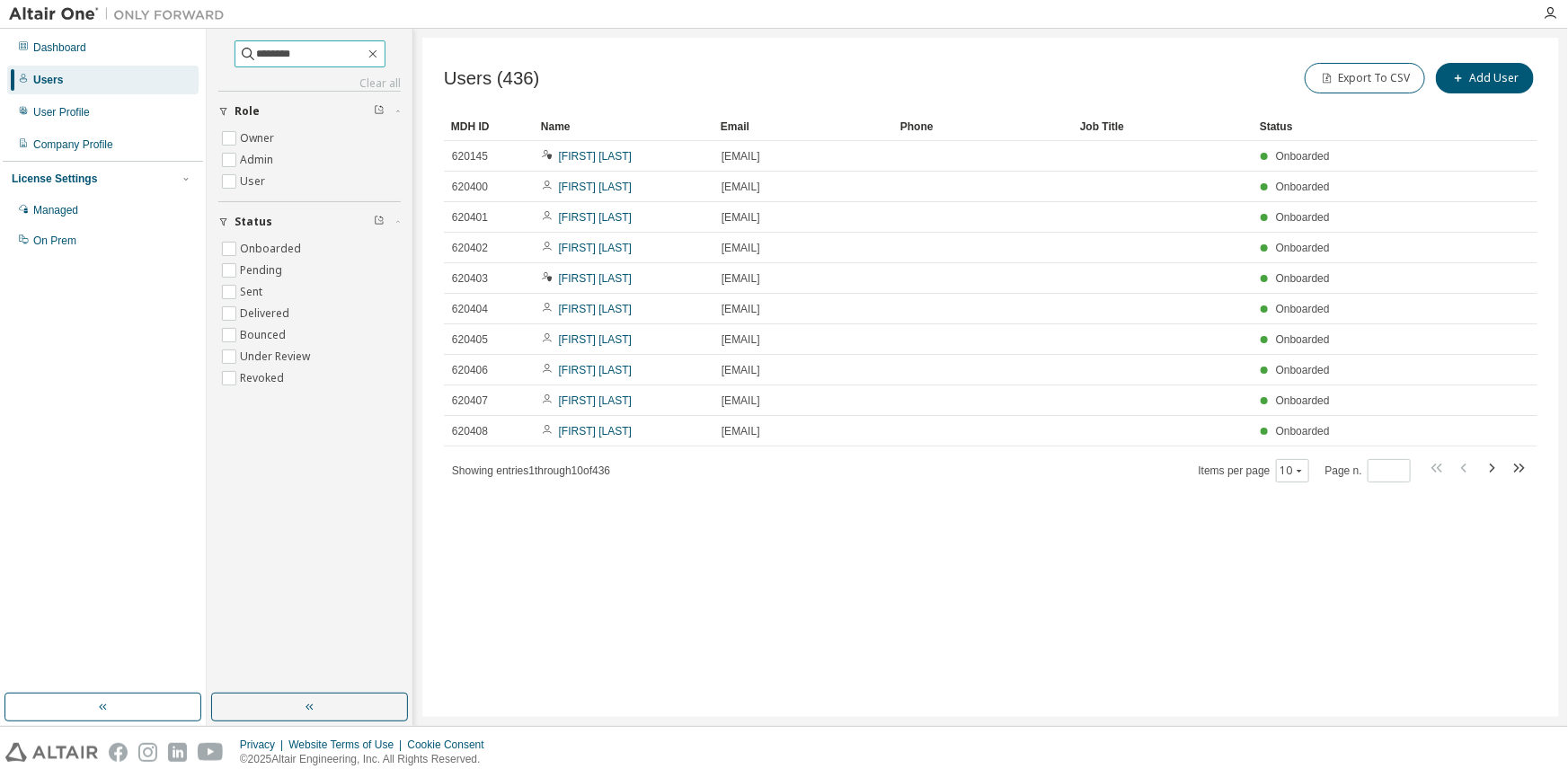 type on "********" 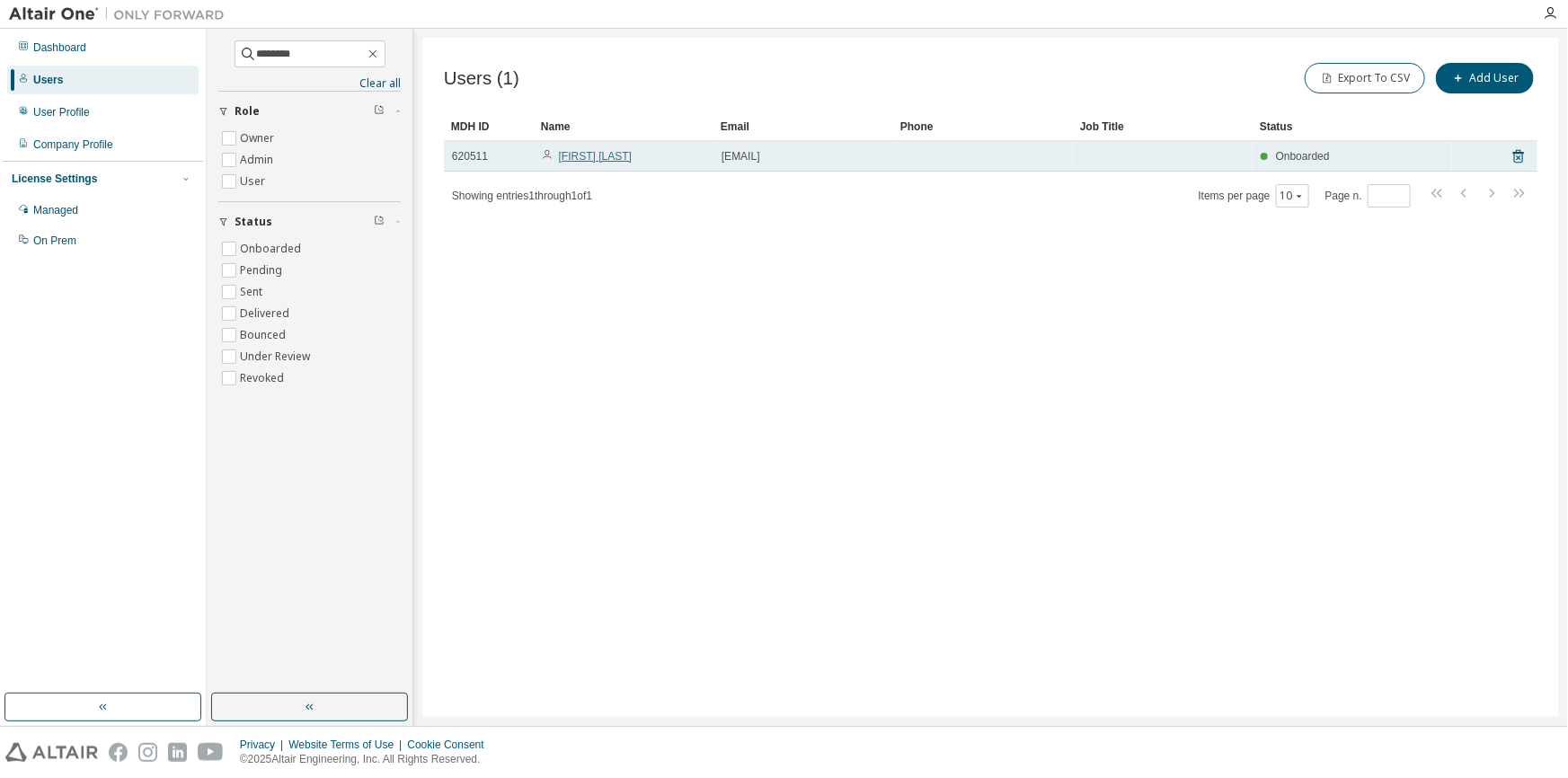 click on "Lorrayne Grillo" at bounding box center (595, 156) 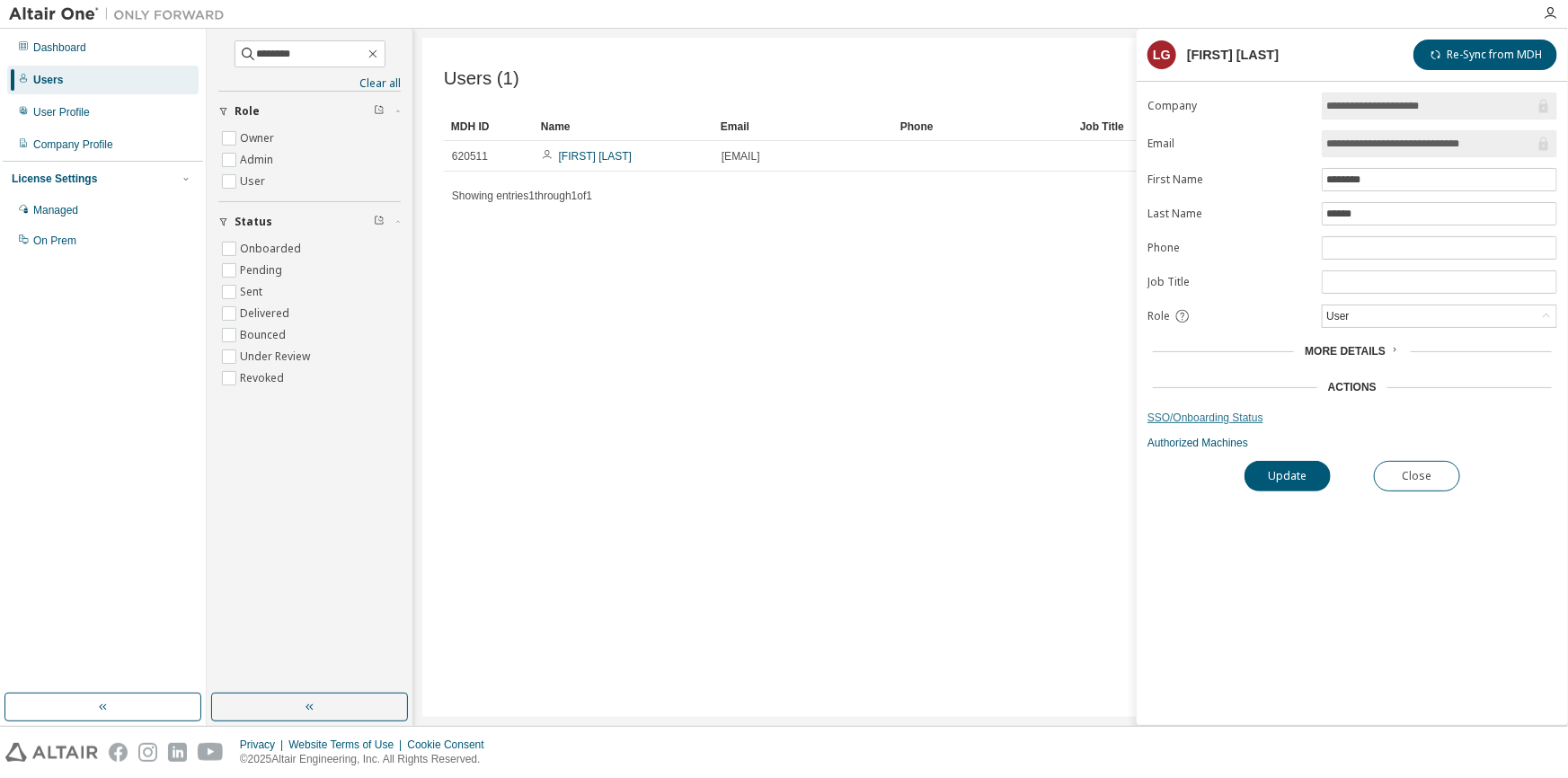 click on "SSO/Onboarding Status" at bounding box center [1352, 418] 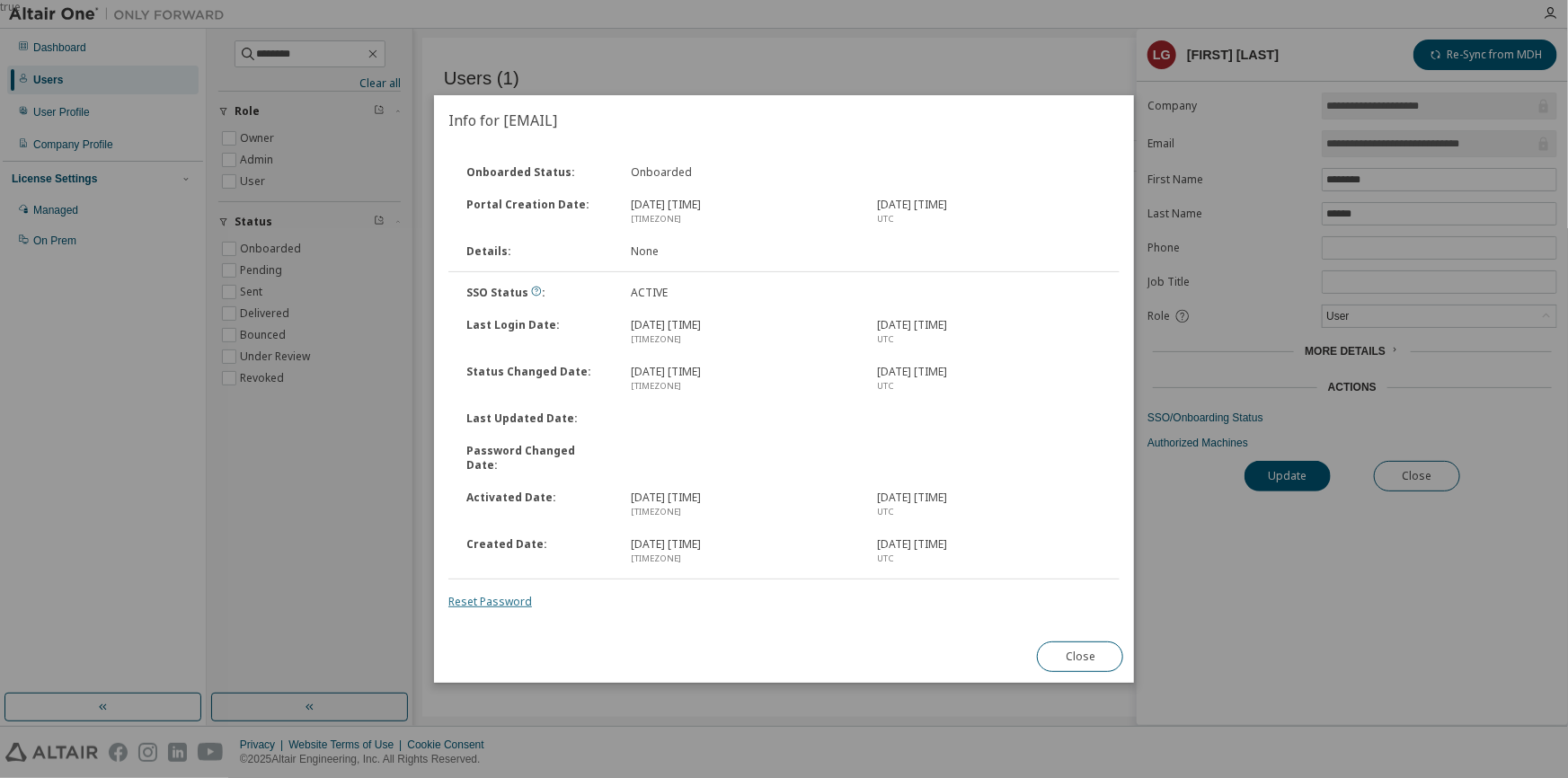 click on "Reset Password" at bounding box center (490, 601) 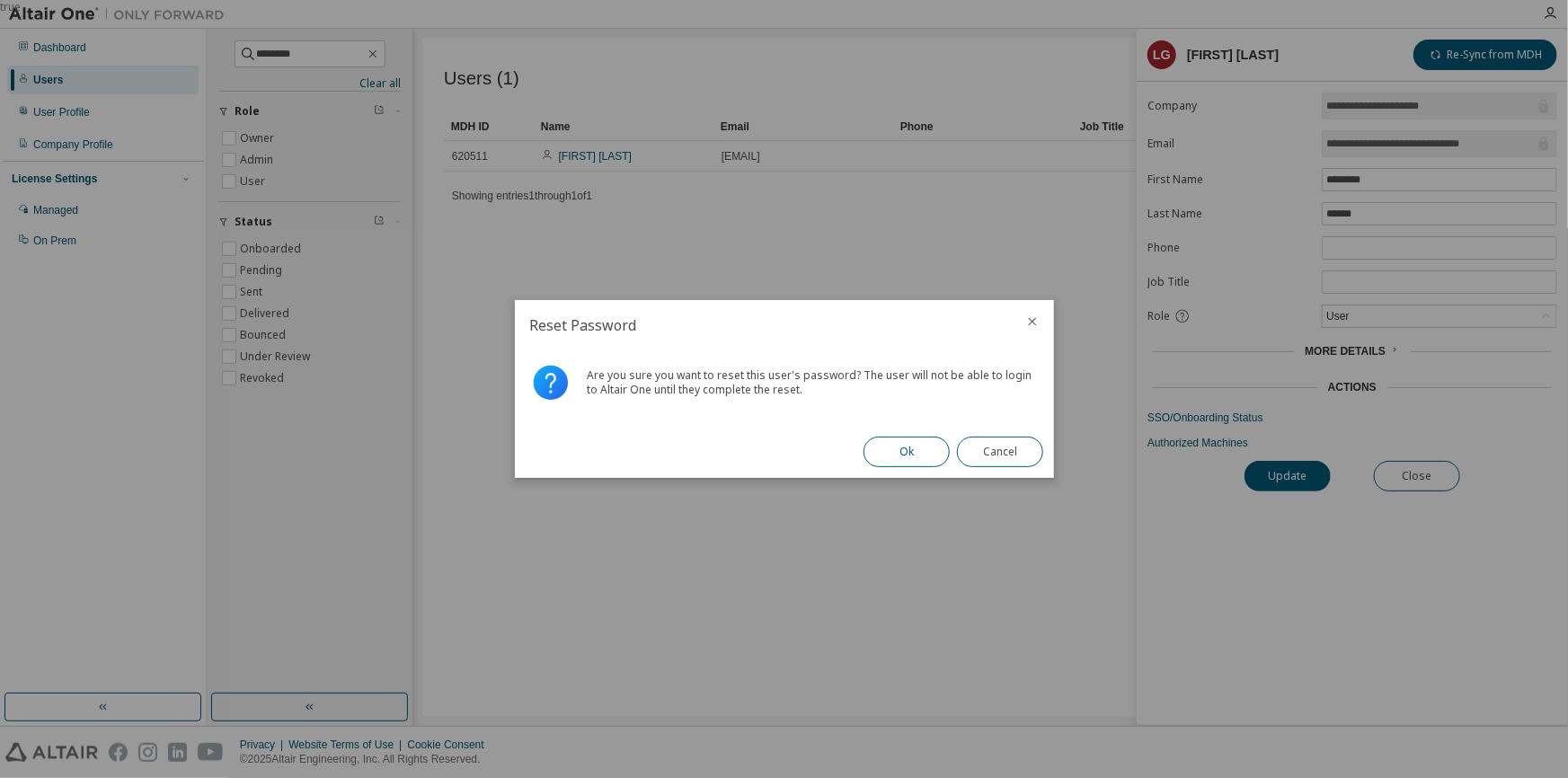click on "Ok" at bounding box center [907, 452] 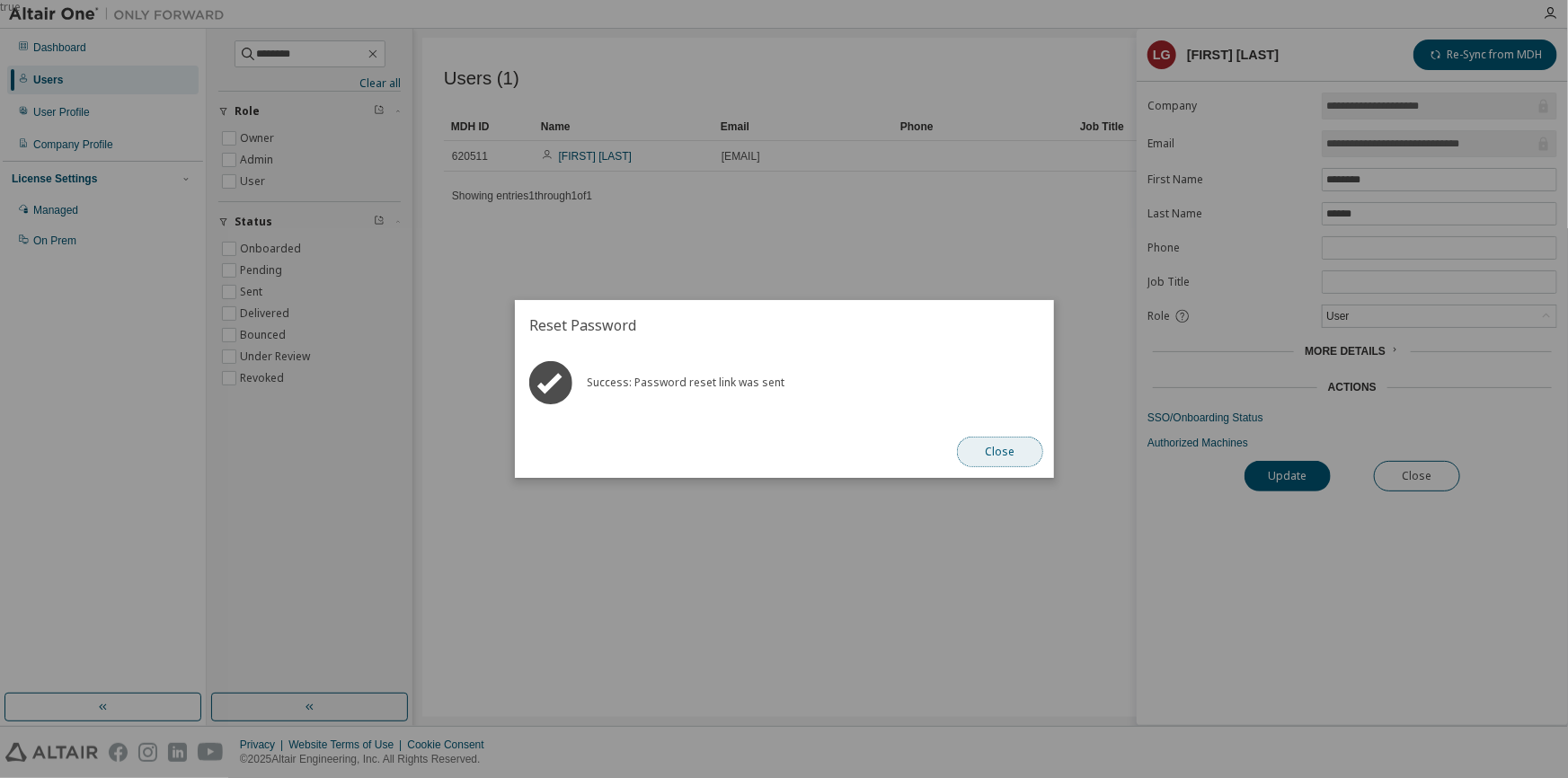 click on "Close" at bounding box center [1000, 452] 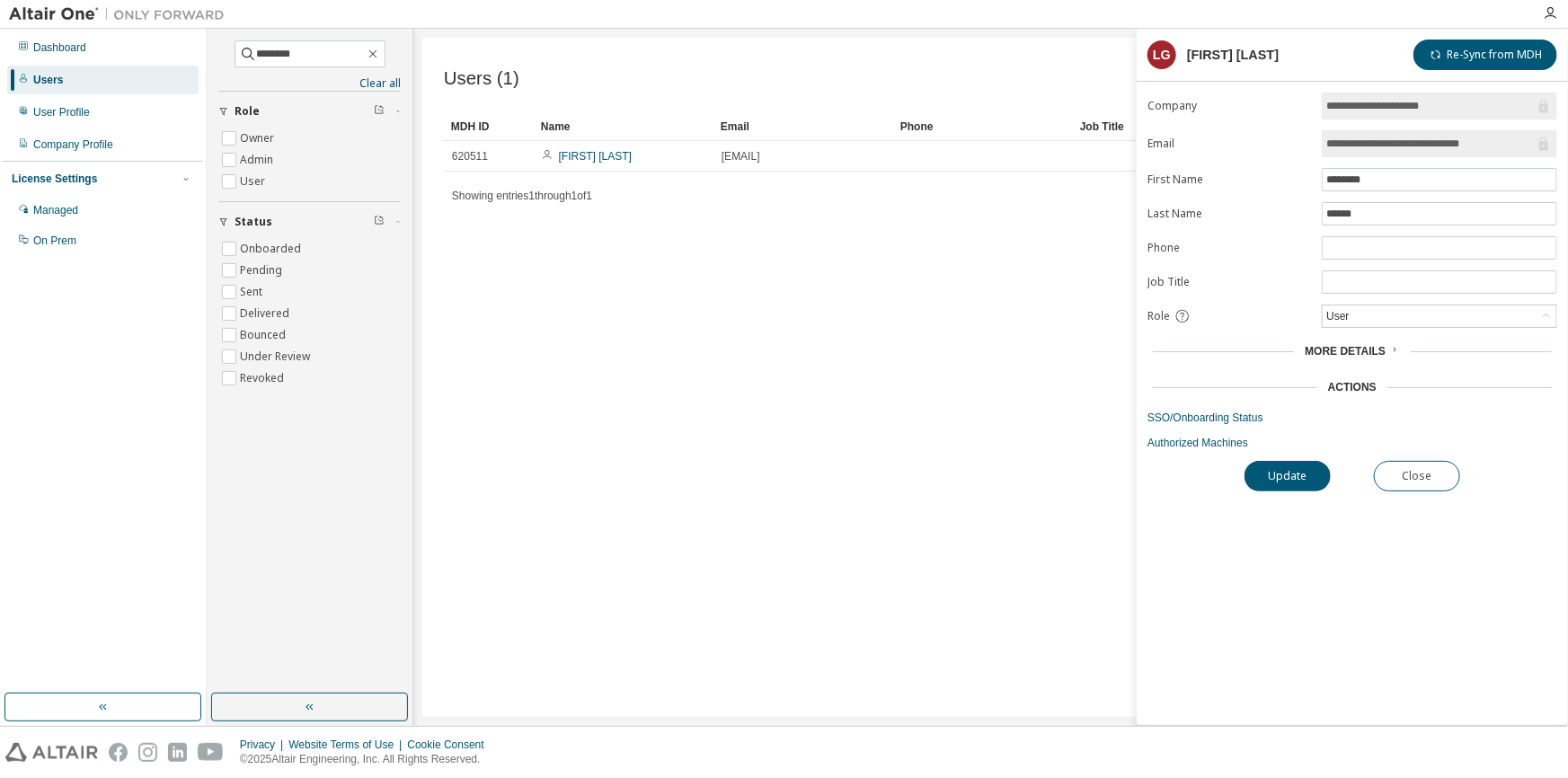 click on "Users (1) Export To CSV Add User Clear Load Save Save As Field Operator Value Select filter Select operand Add criteria Search MDH ID Name Email Phone Job Title Status 620511    Lorrayne Grillo lorrayne.grillo@technipfmc.com Onboarded Showing entries  1  through  1  of  1 Items per page 10 Page n. *" at bounding box center [990, 377] 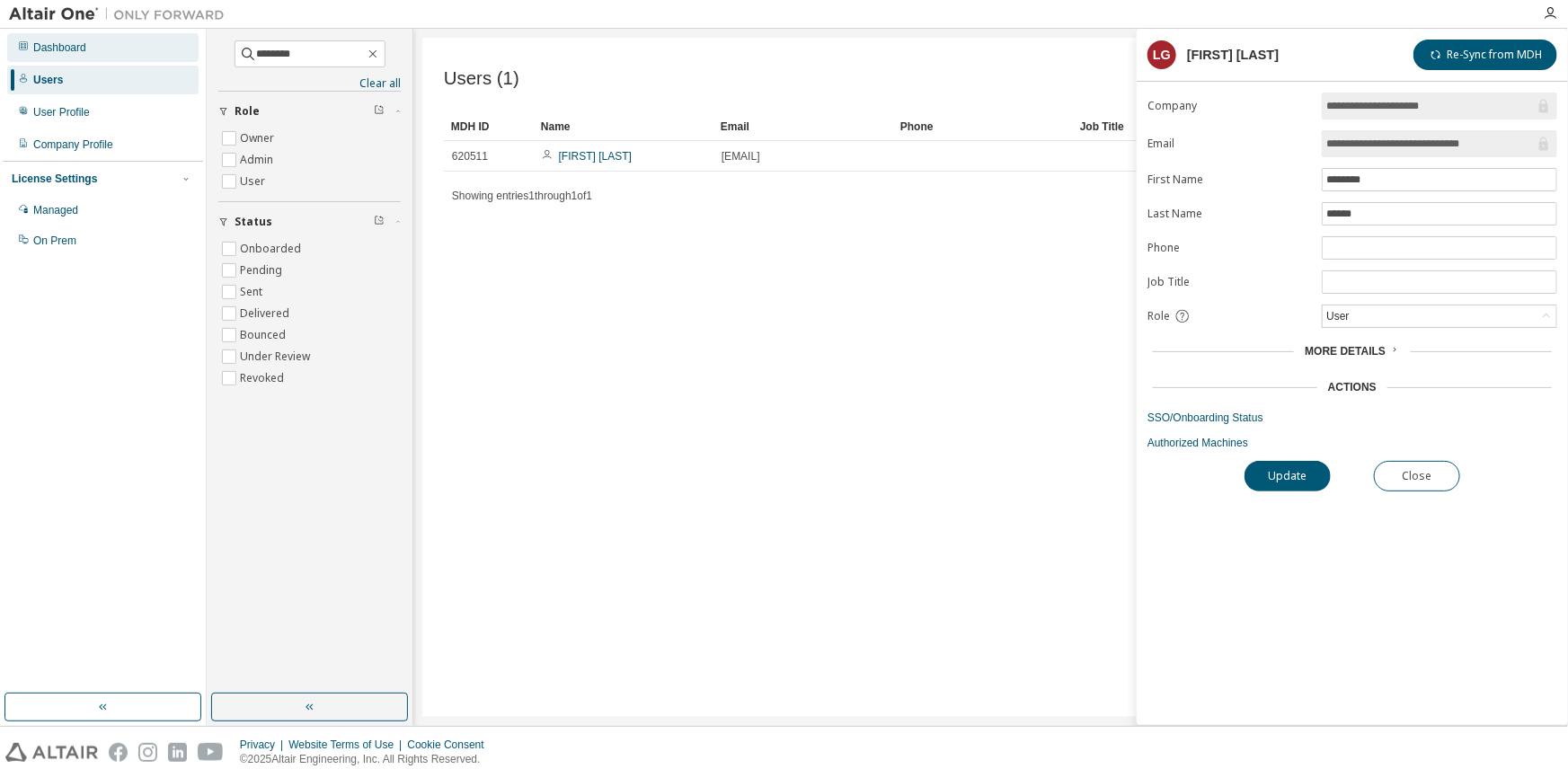 click on "Dashboard" at bounding box center [59, 48] 